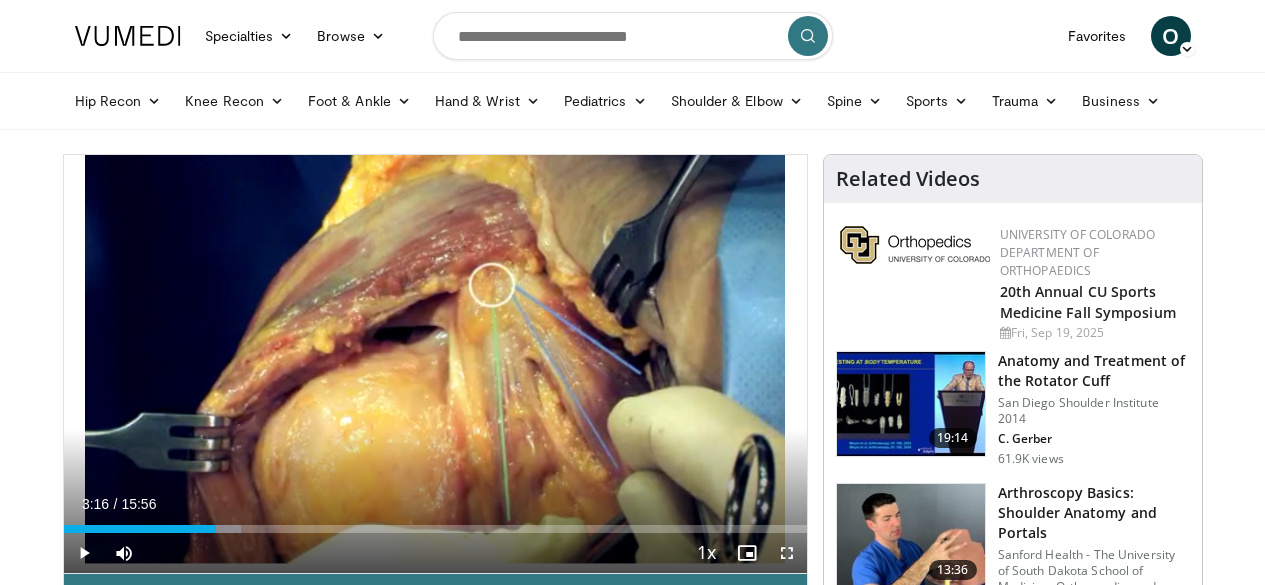 scroll, scrollTop: 0, scrollLeft: 0, axis: both 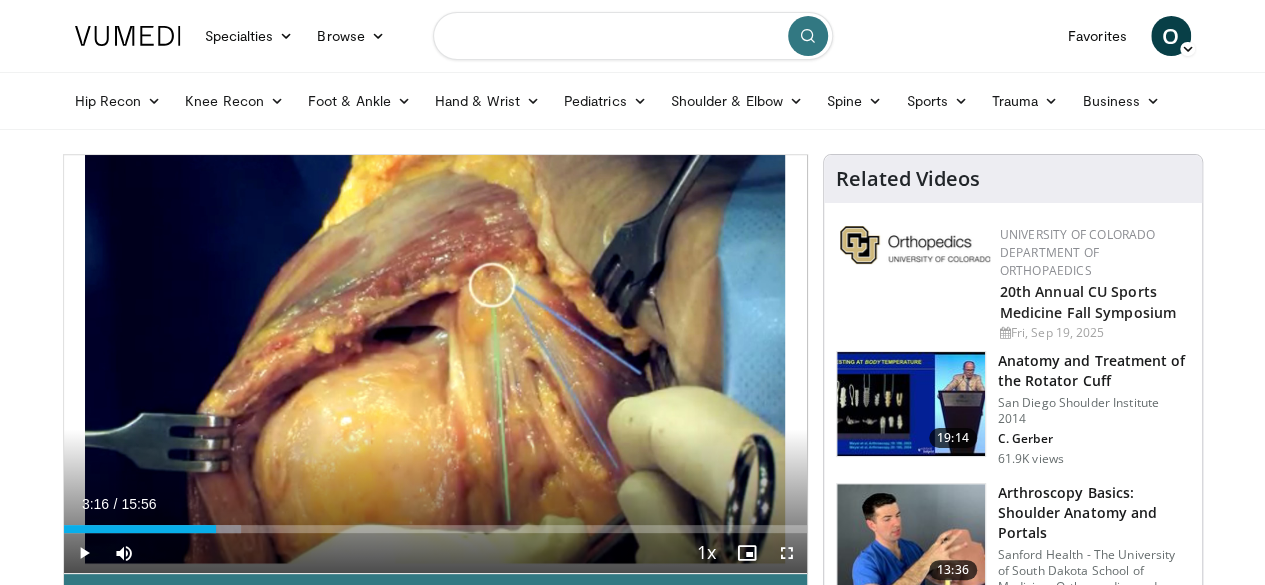 click at bounding box center (633, 36) 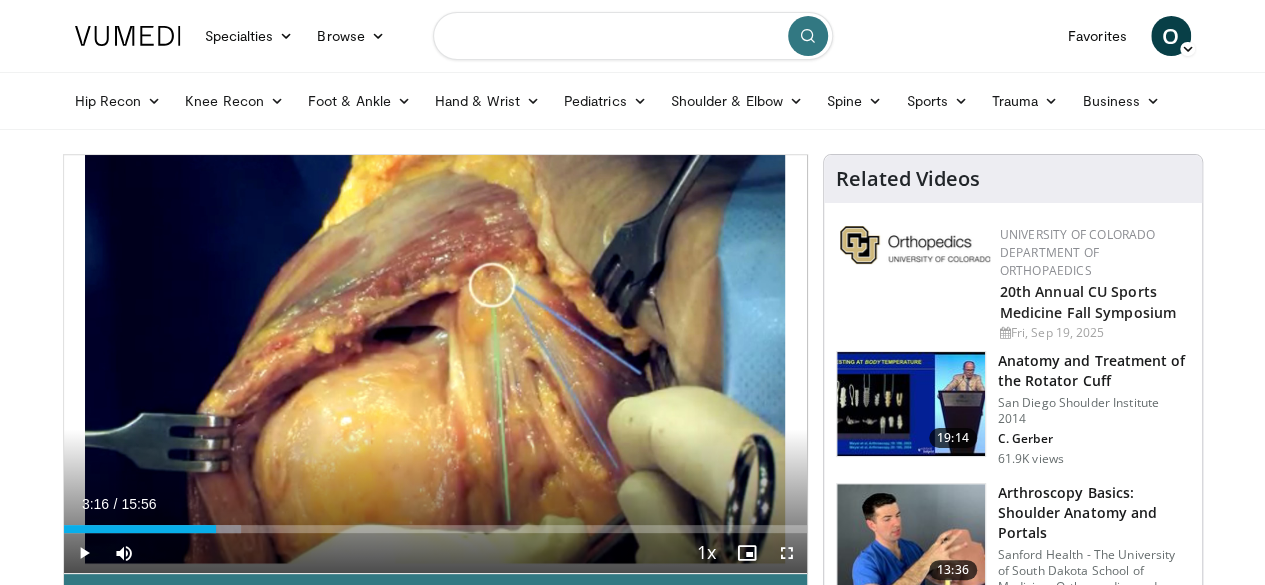 paste on "**********" 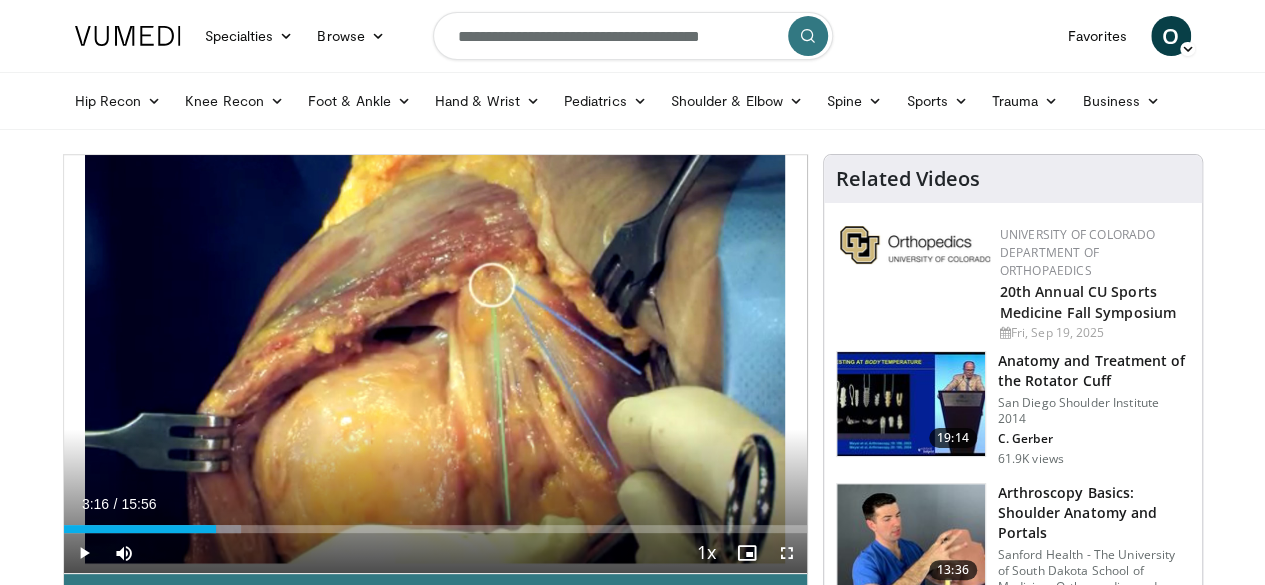 scroll, scrollTop: 0, scrollLeft: 20, axis: horizontal 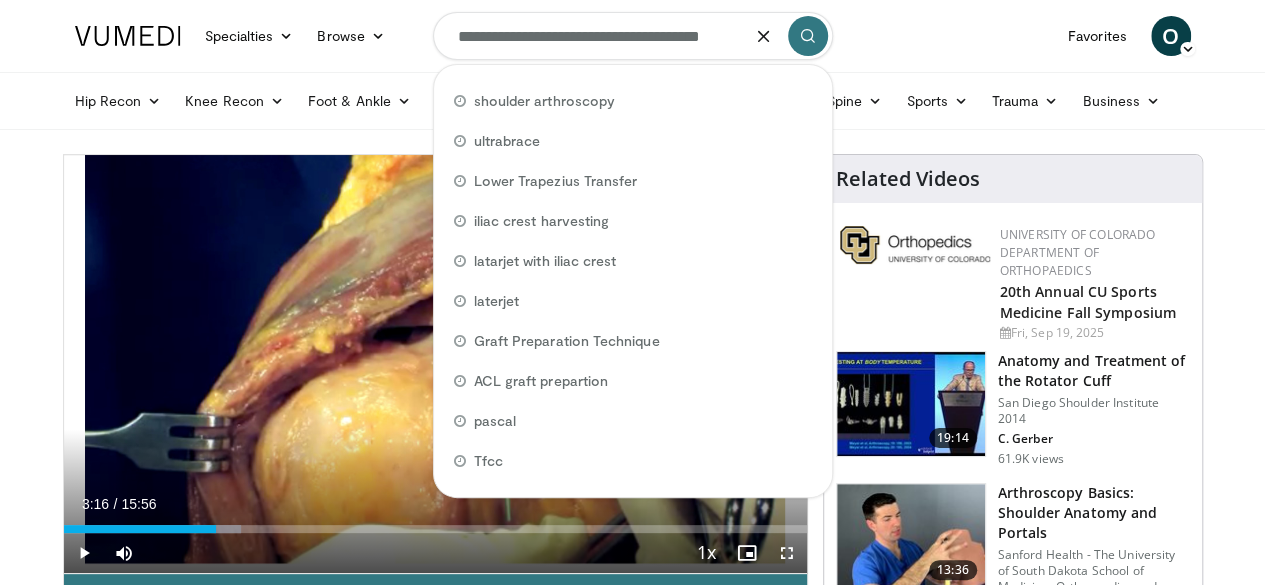 type on "**********" 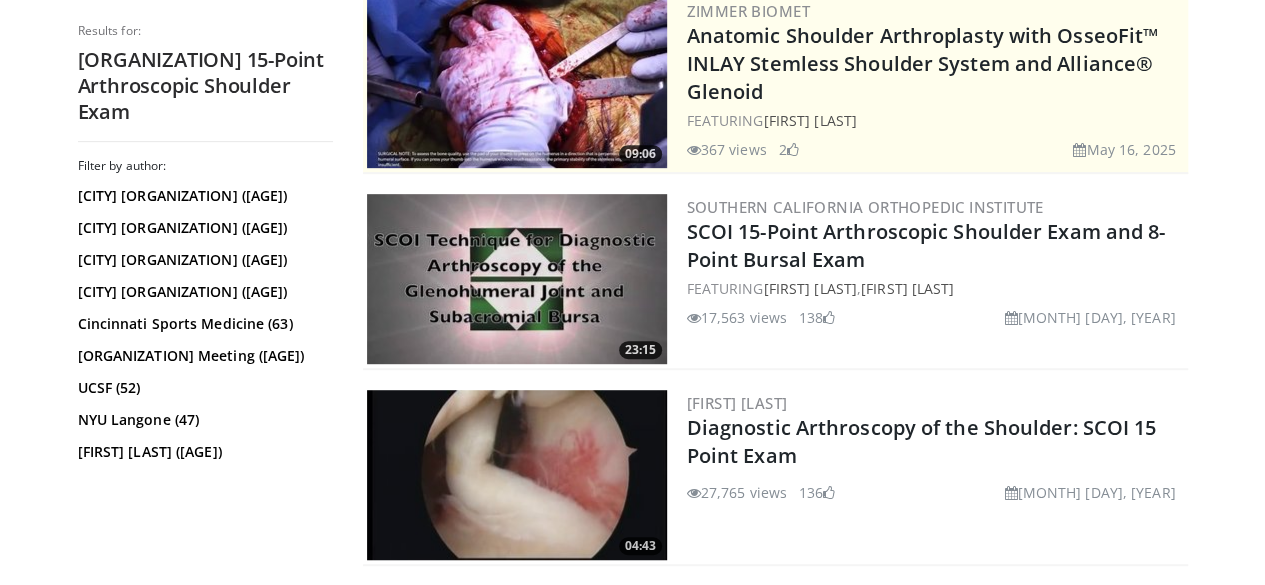 scroll, scrollTop: 437, scrollLeft: 0, axis: vertical 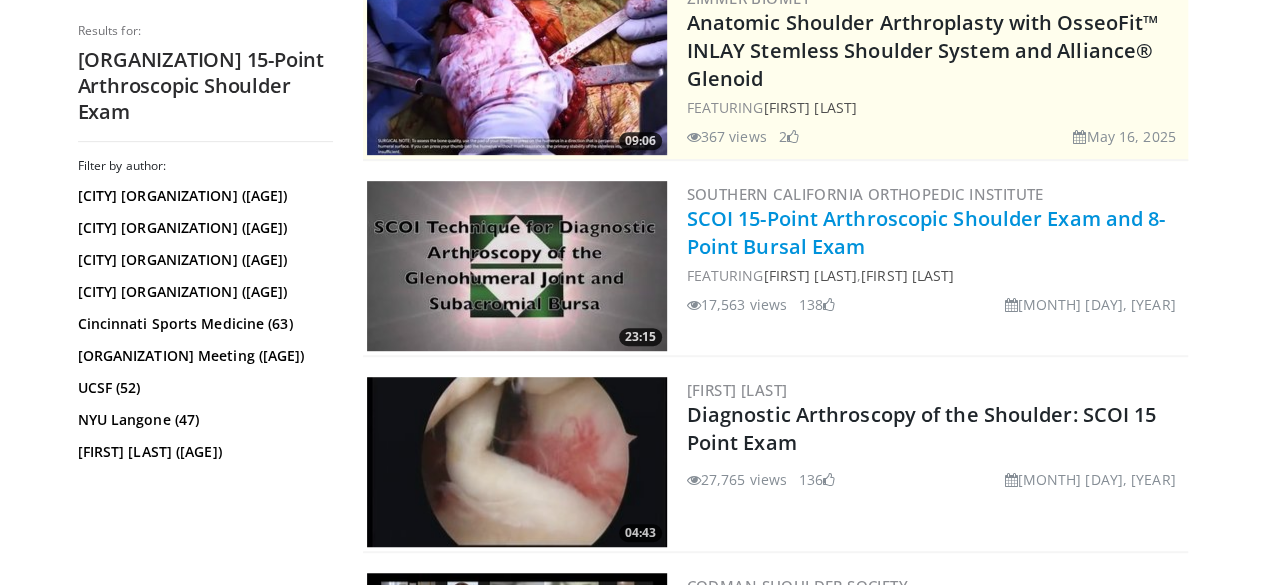 click on "SCOI 15-Point Arthroscopic Shoulder Exam and 8-Point Bursal Exam" at bounding box center [926, 232] 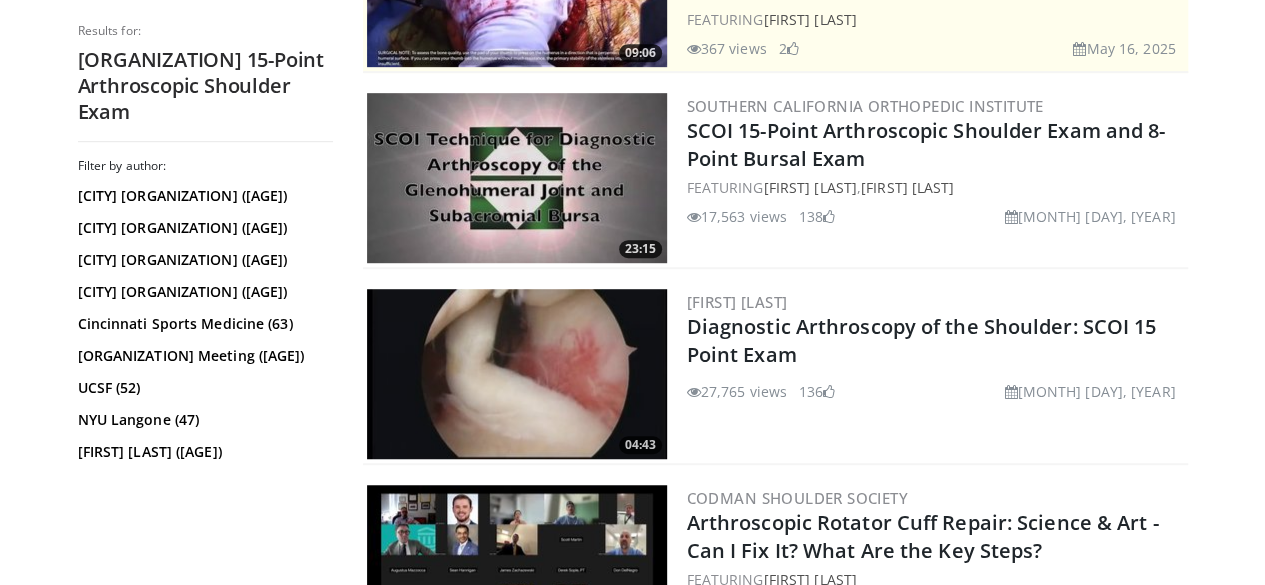 scroll, scrollTop: 560, scrollLeft: 0, axis: vertical 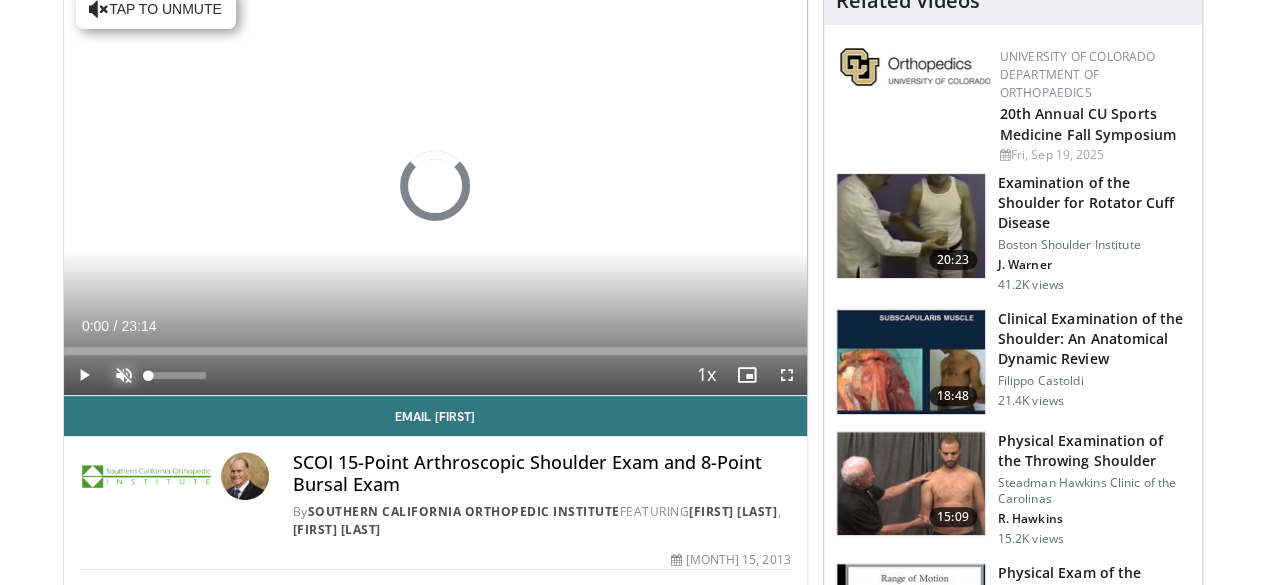 click at bounding box center [124, 375] 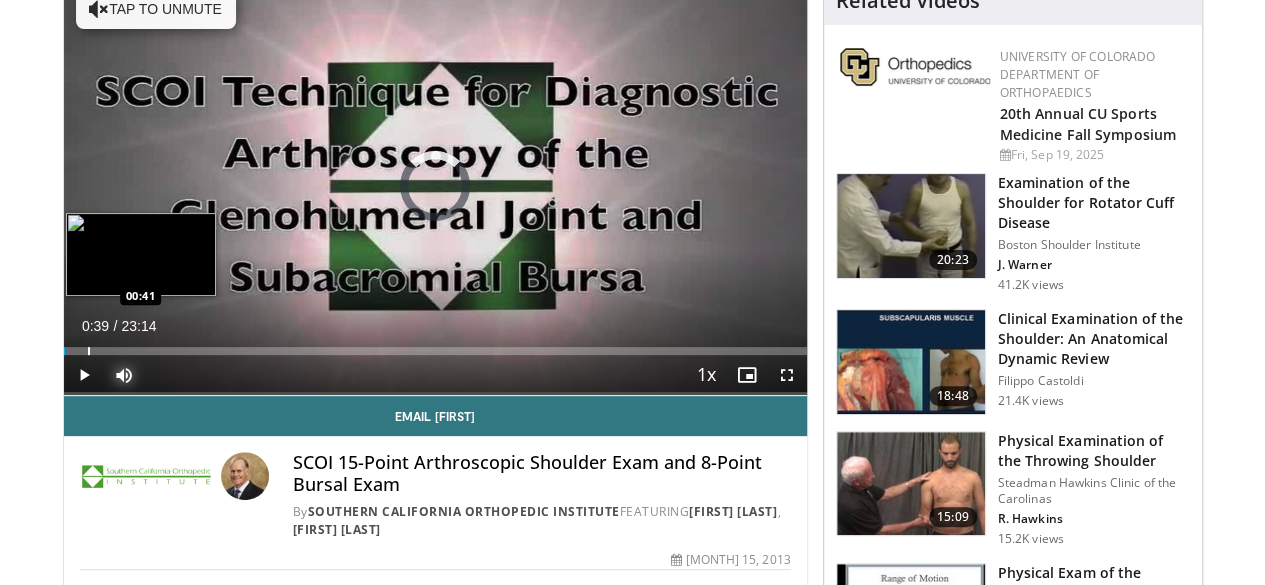 click on "Loaded :  0.00% 00:39 00:41" at bounding box center [435, 351] 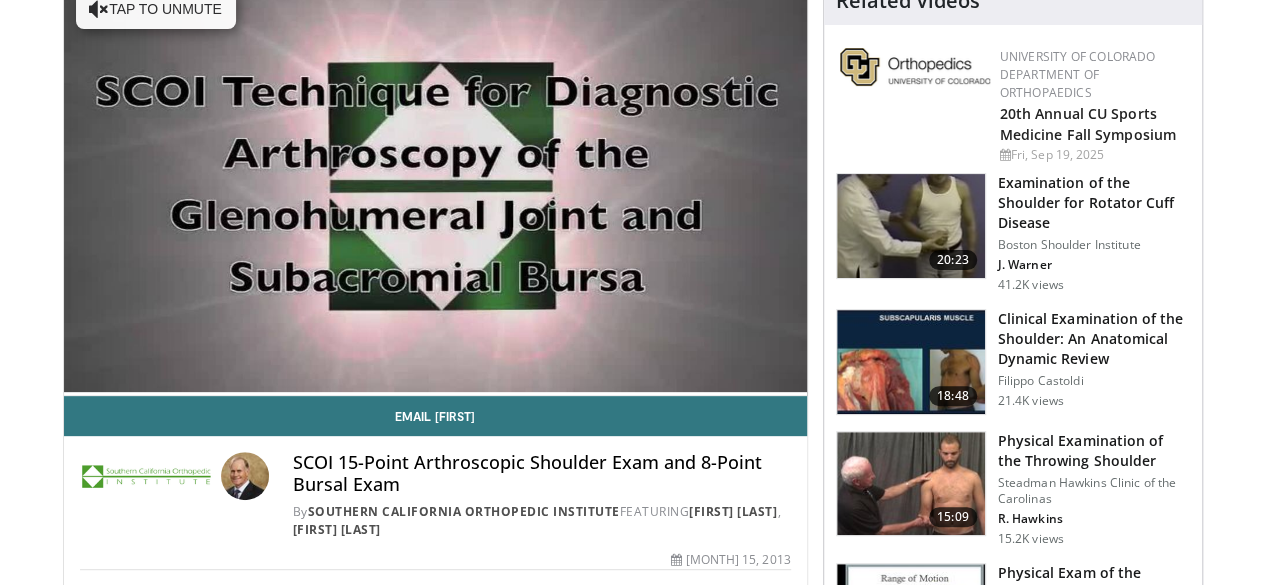 click on "**********" at bounding box center [435, 186] 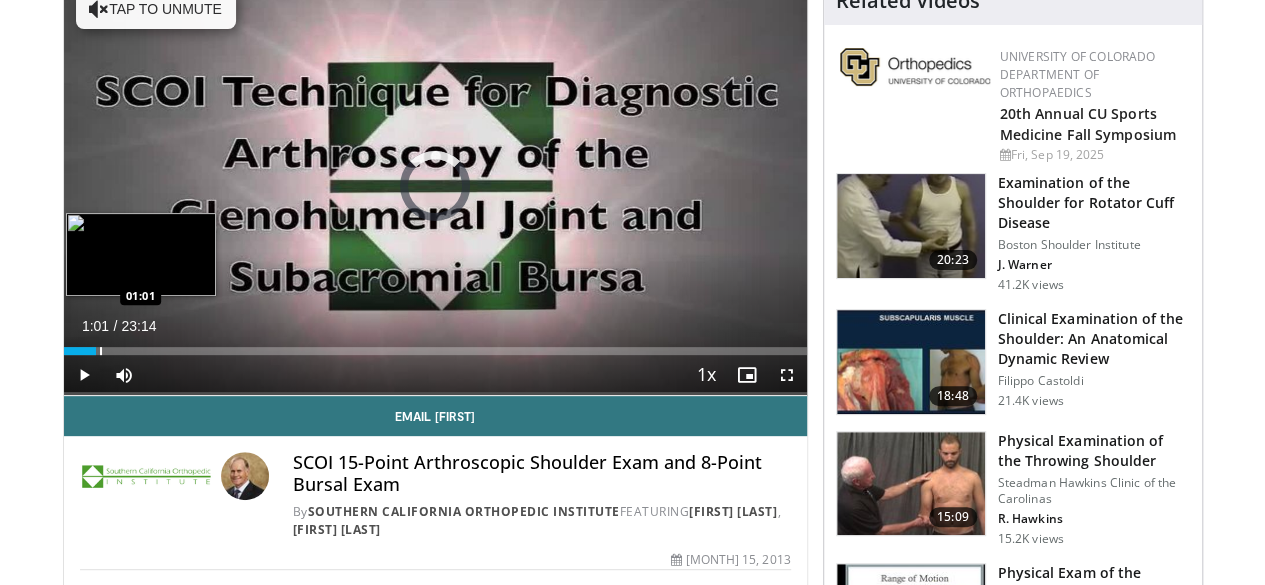 click on "Loaded :  0.00% 01:01 01:01" at bounding box center [435, 345] 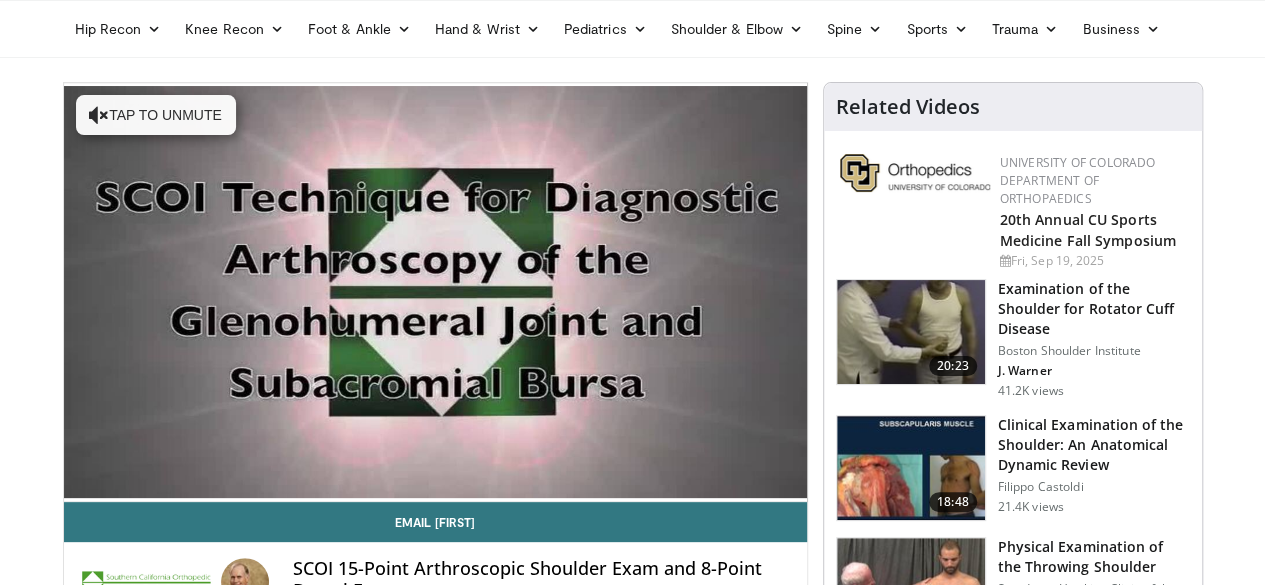 scroll, scrollTop: 31, scrollLeft: 0, axis: vertical 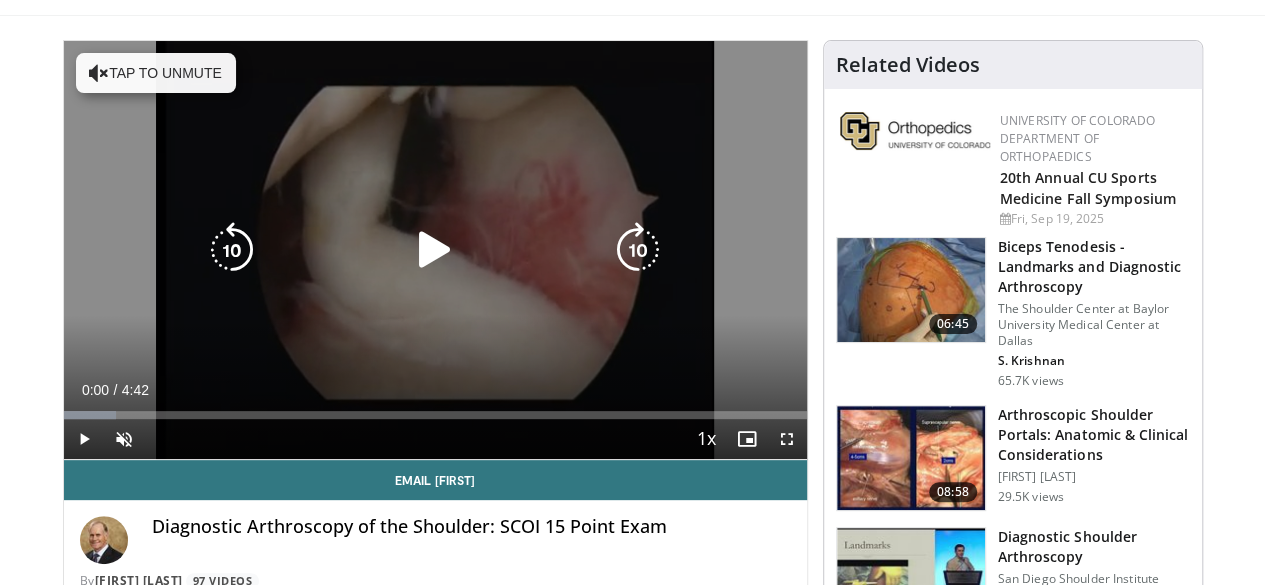 click at bounding box center [638, 250] 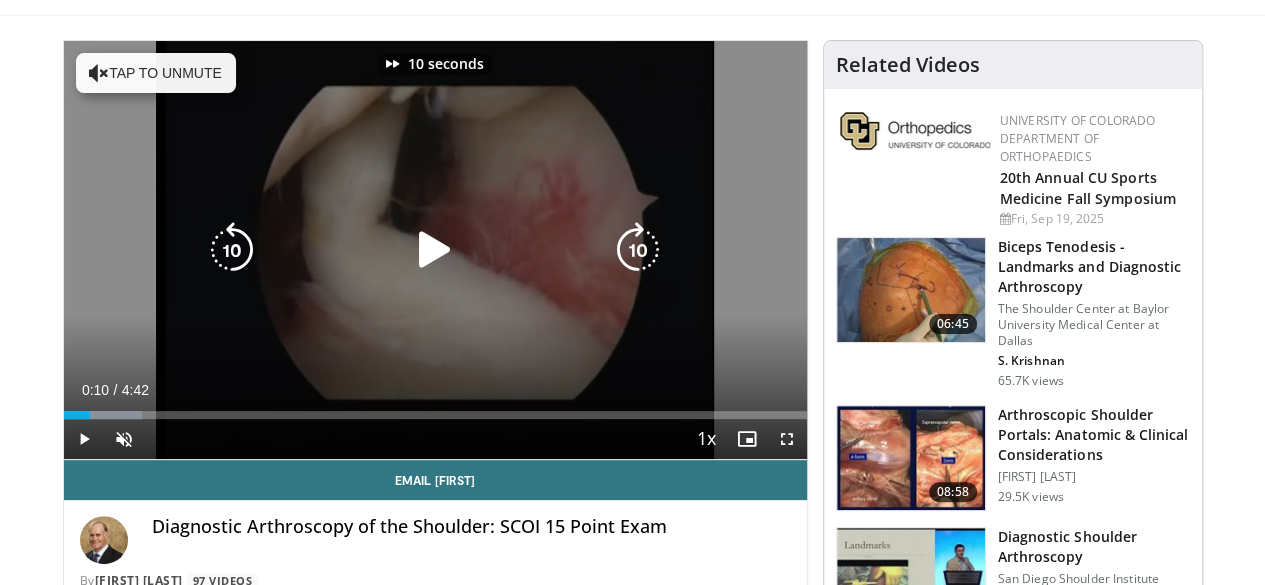 click at bounding box center [435, 250] 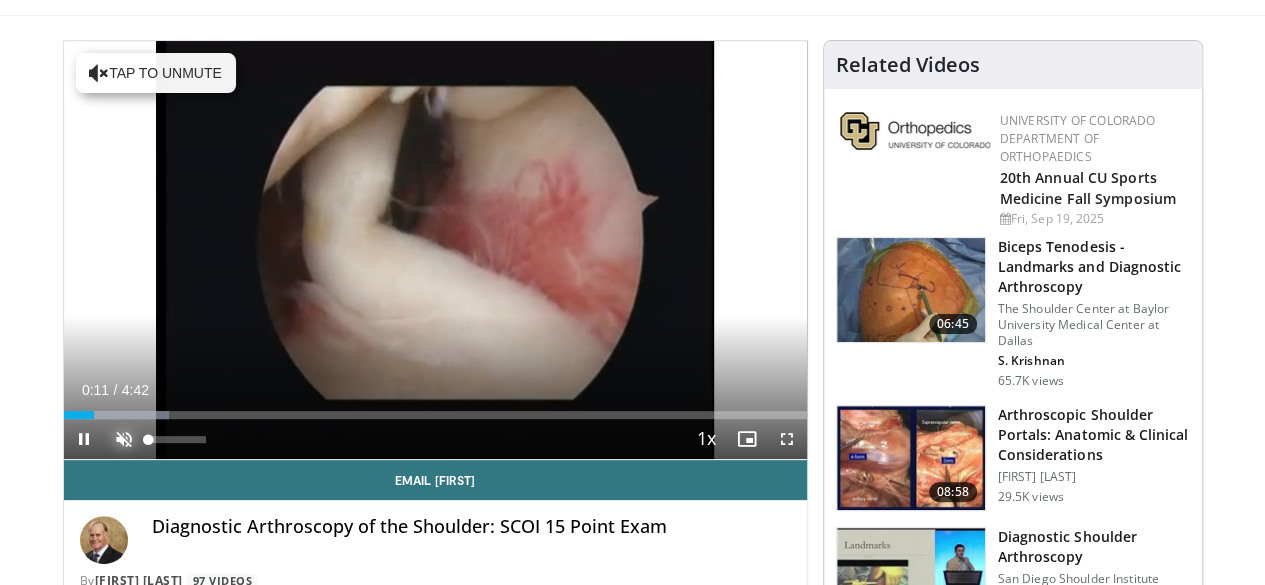click at bounding box center [124, 439] 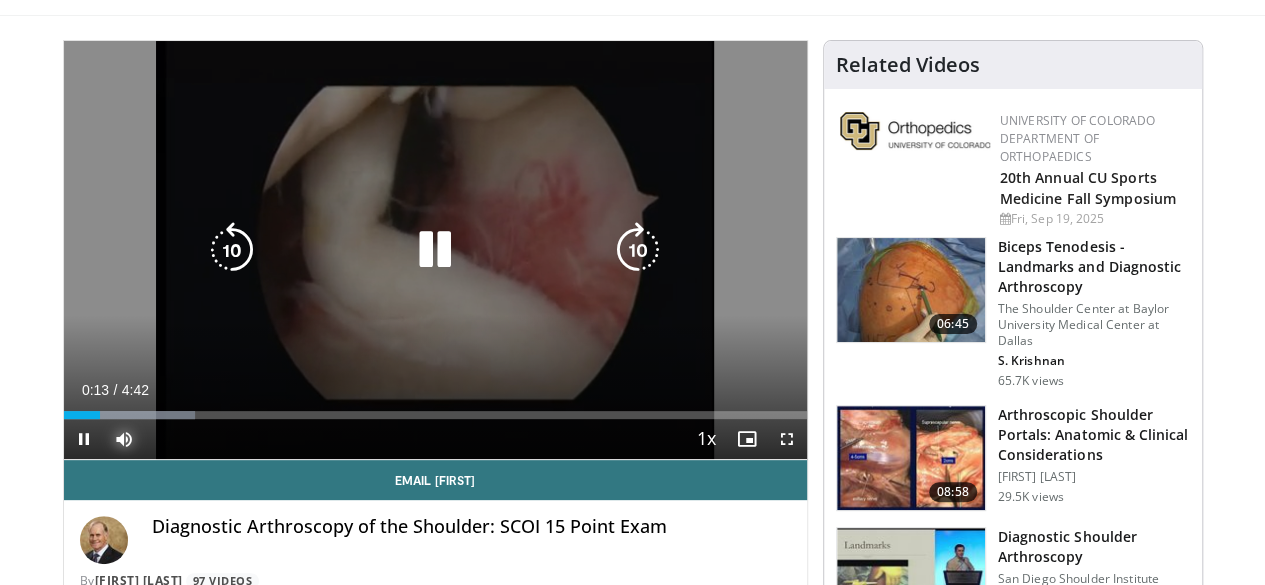 type 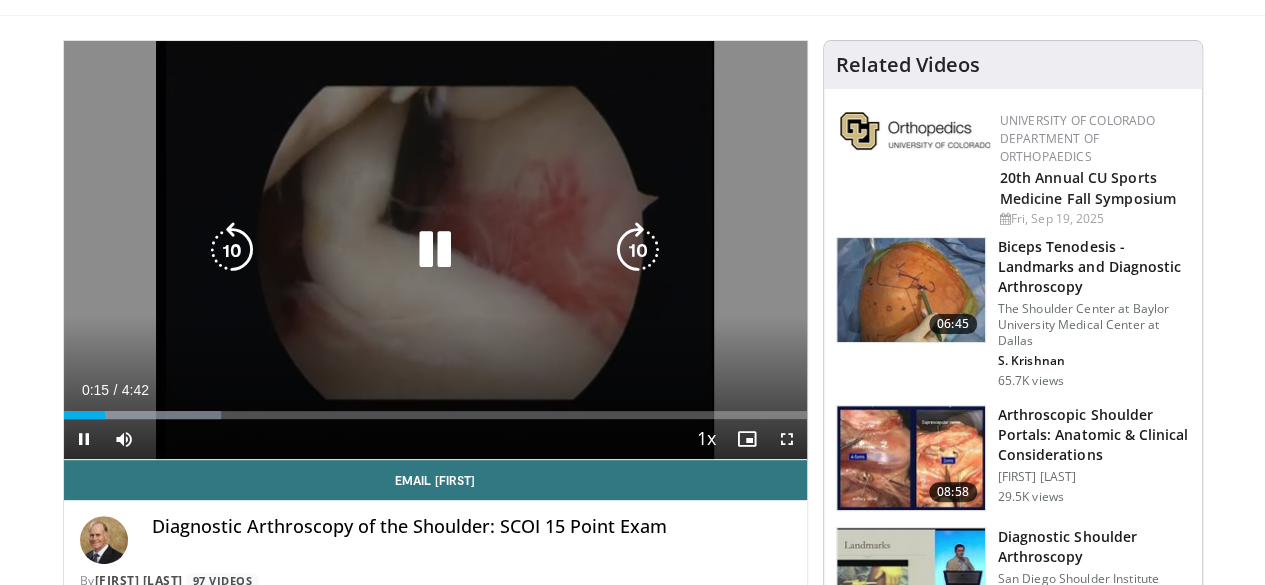 click at bounding box center (638, 250) 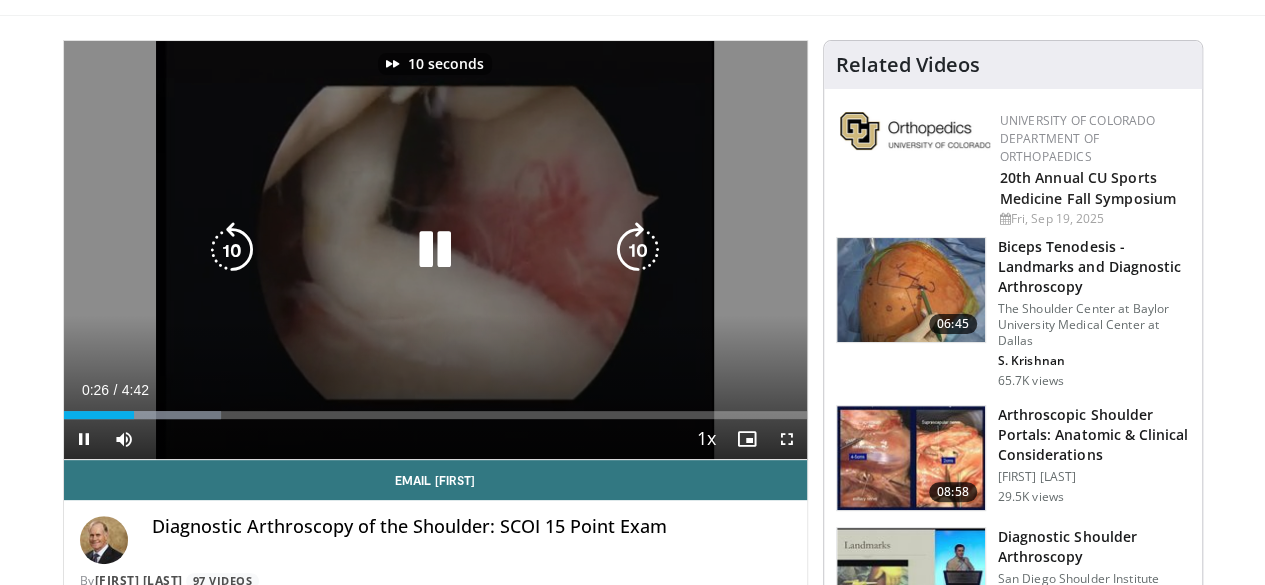 click at bounding box center (638, 250) 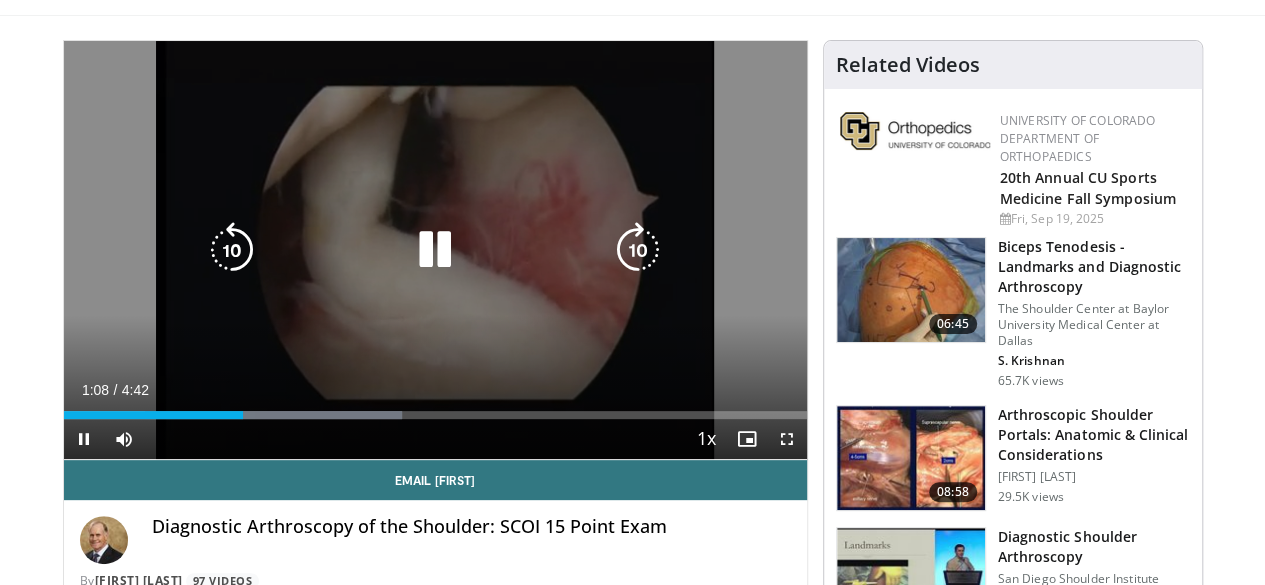 click at bounding box center [435, 250] 